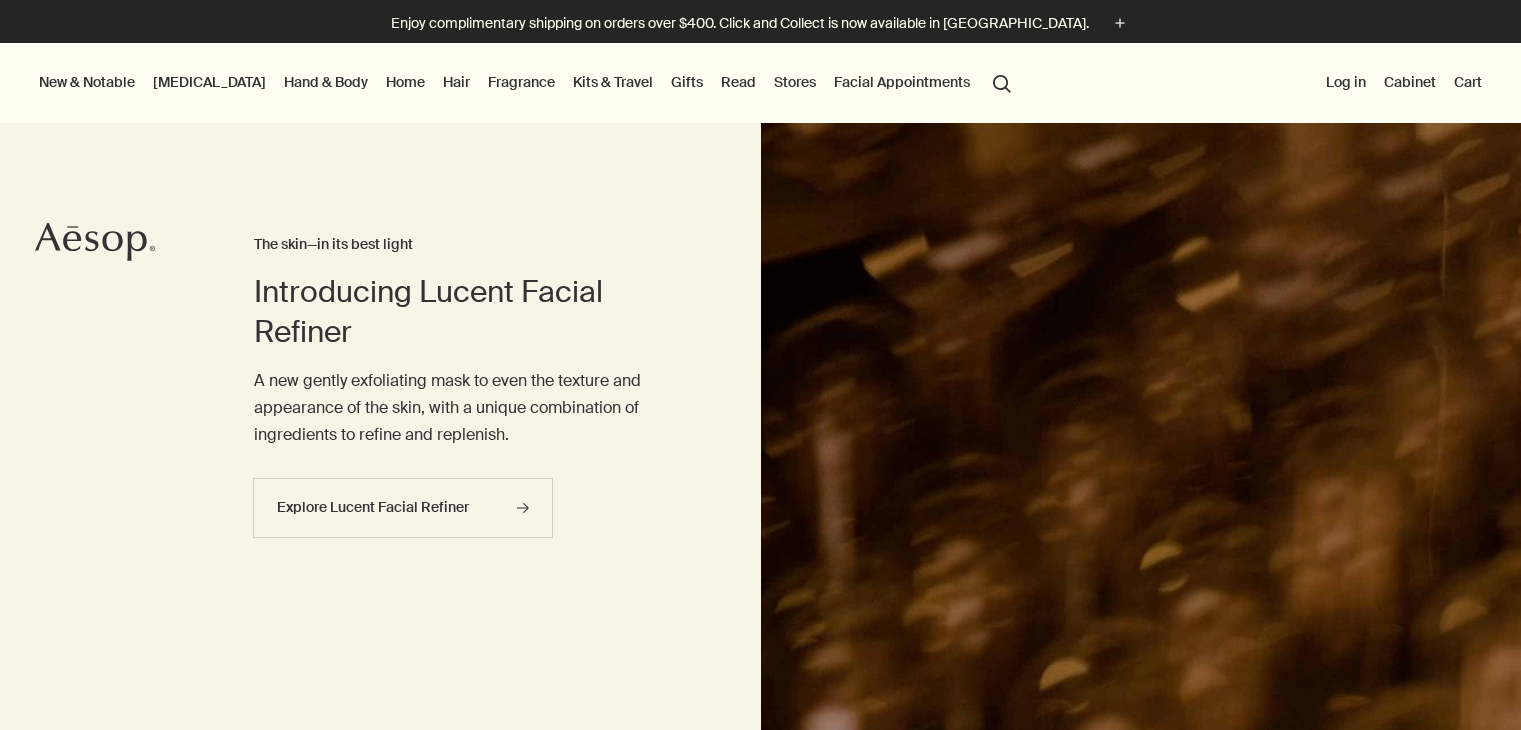 scroll, scrollTop: 0, scrollLeft: 0, axis: both 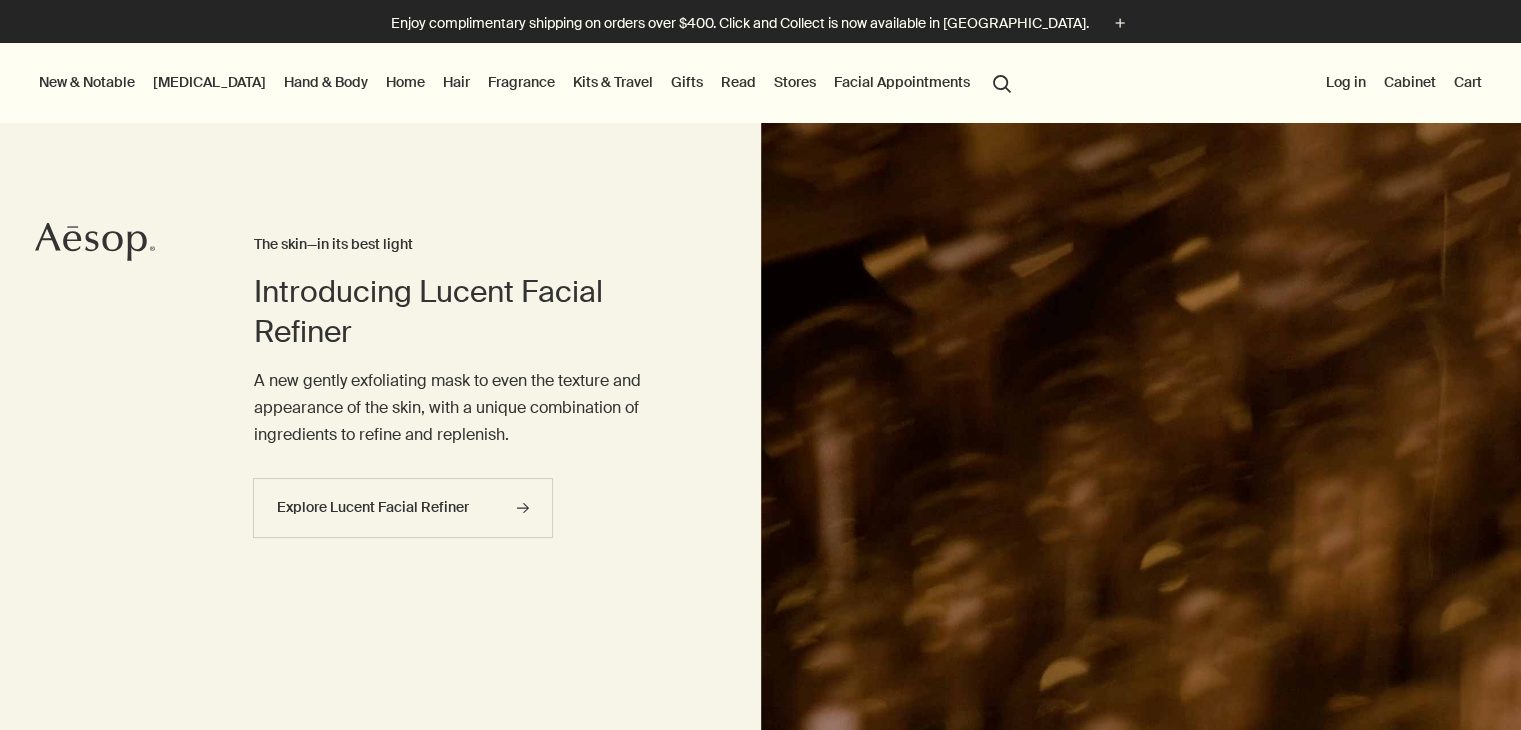 click on "Hand & Body" at bounding box center (326, 82) 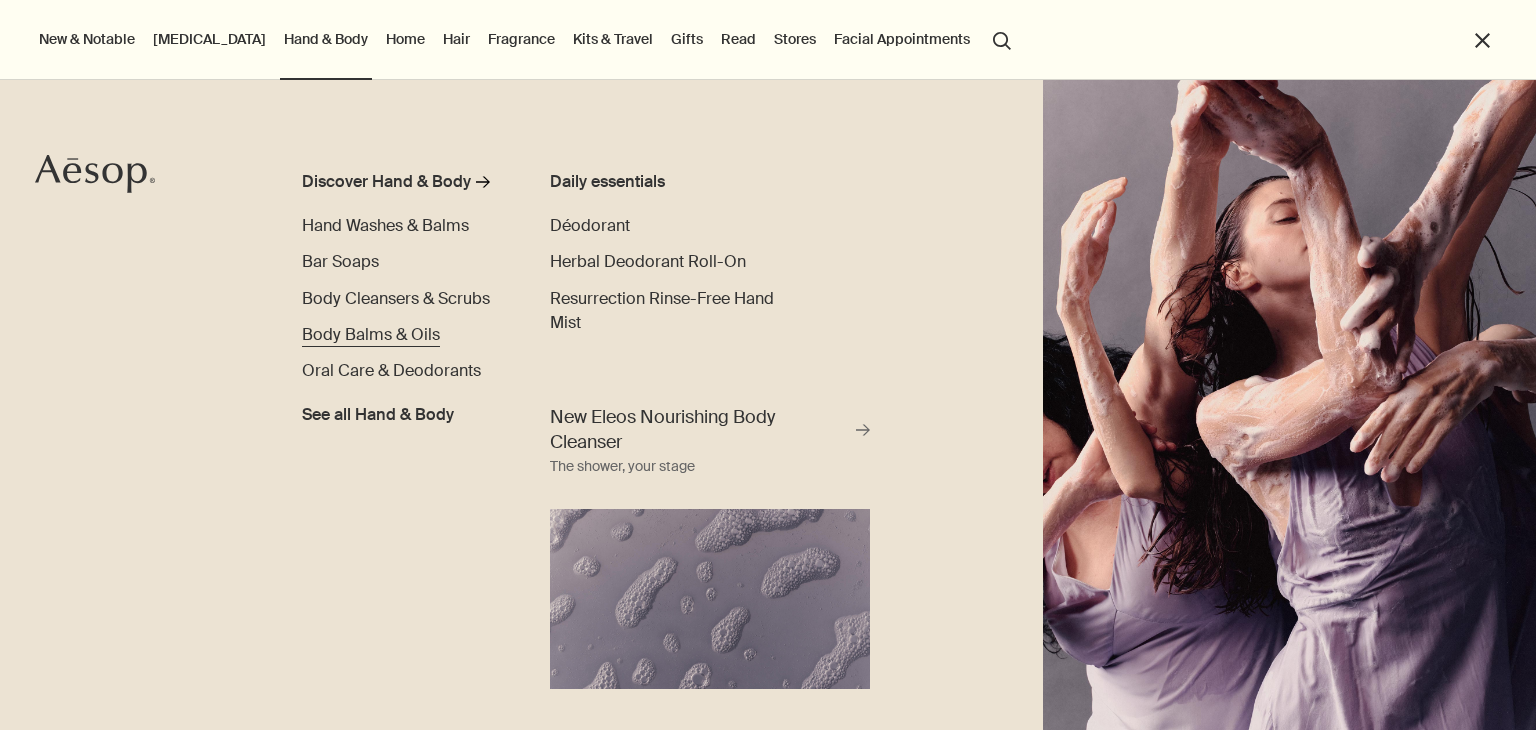 click on "Body Balms & Oils" at bounding box center [371, 334] 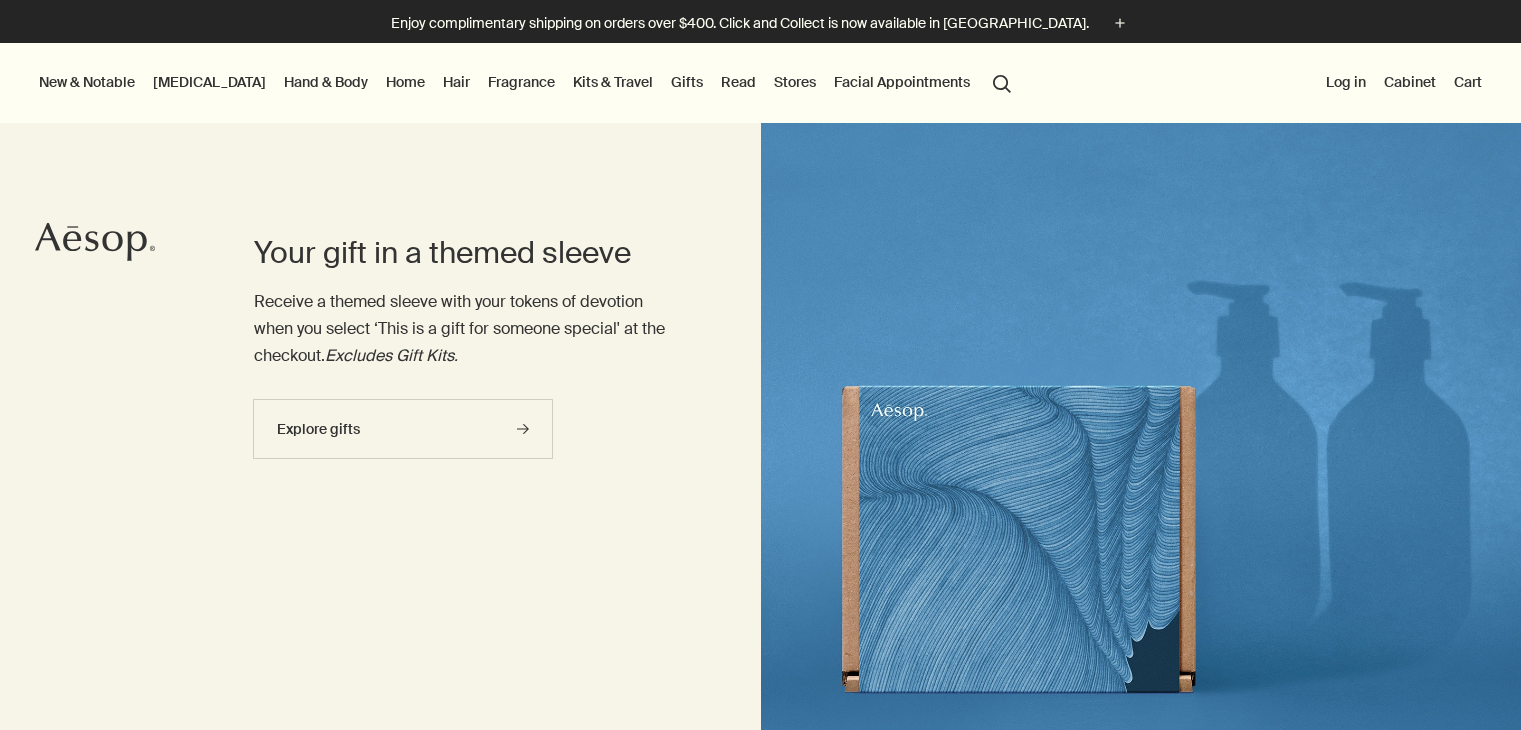 scroll, scrollTop: 0, scrollLeft: 0, axis: both 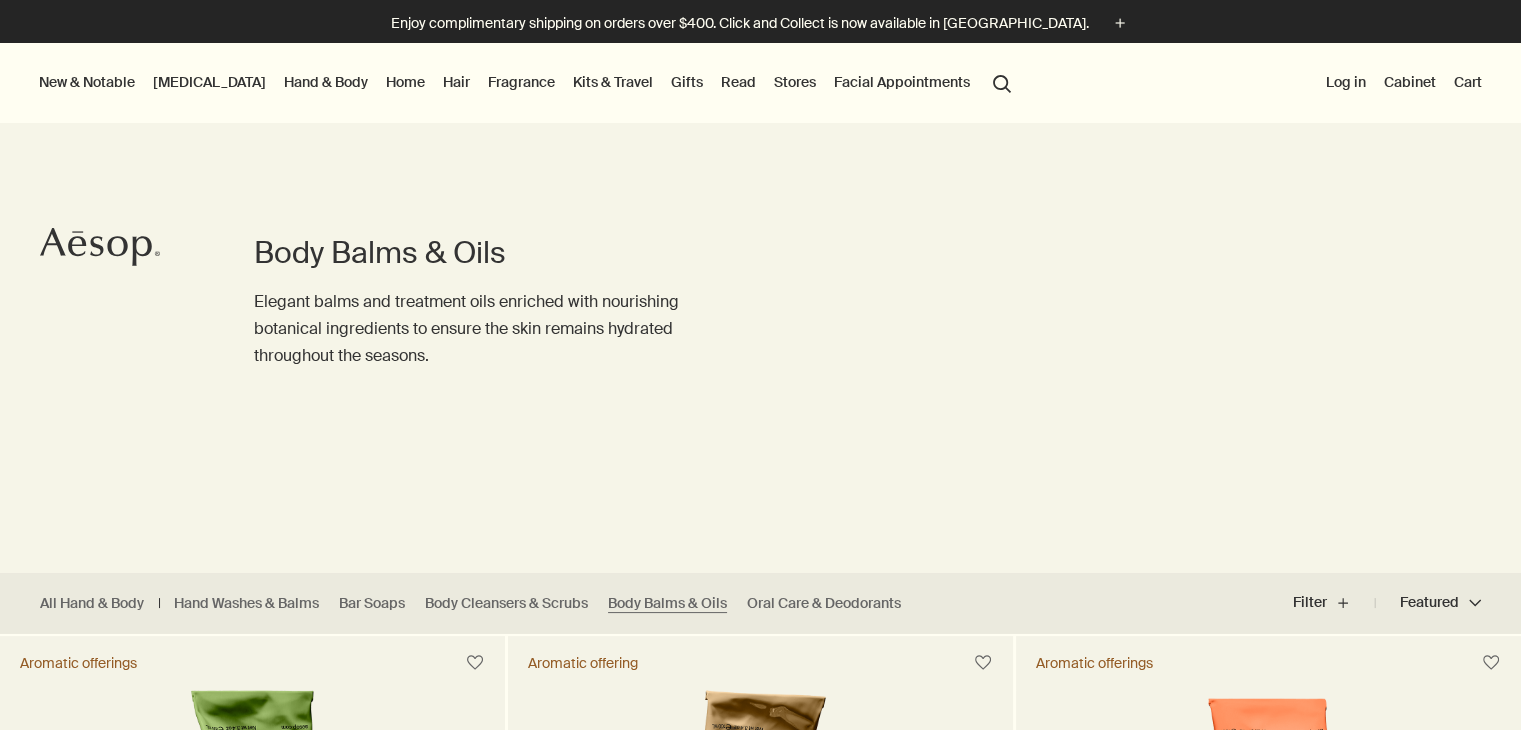 click on "[MEDICAL_DATA]" at bounding box center [209, 82] 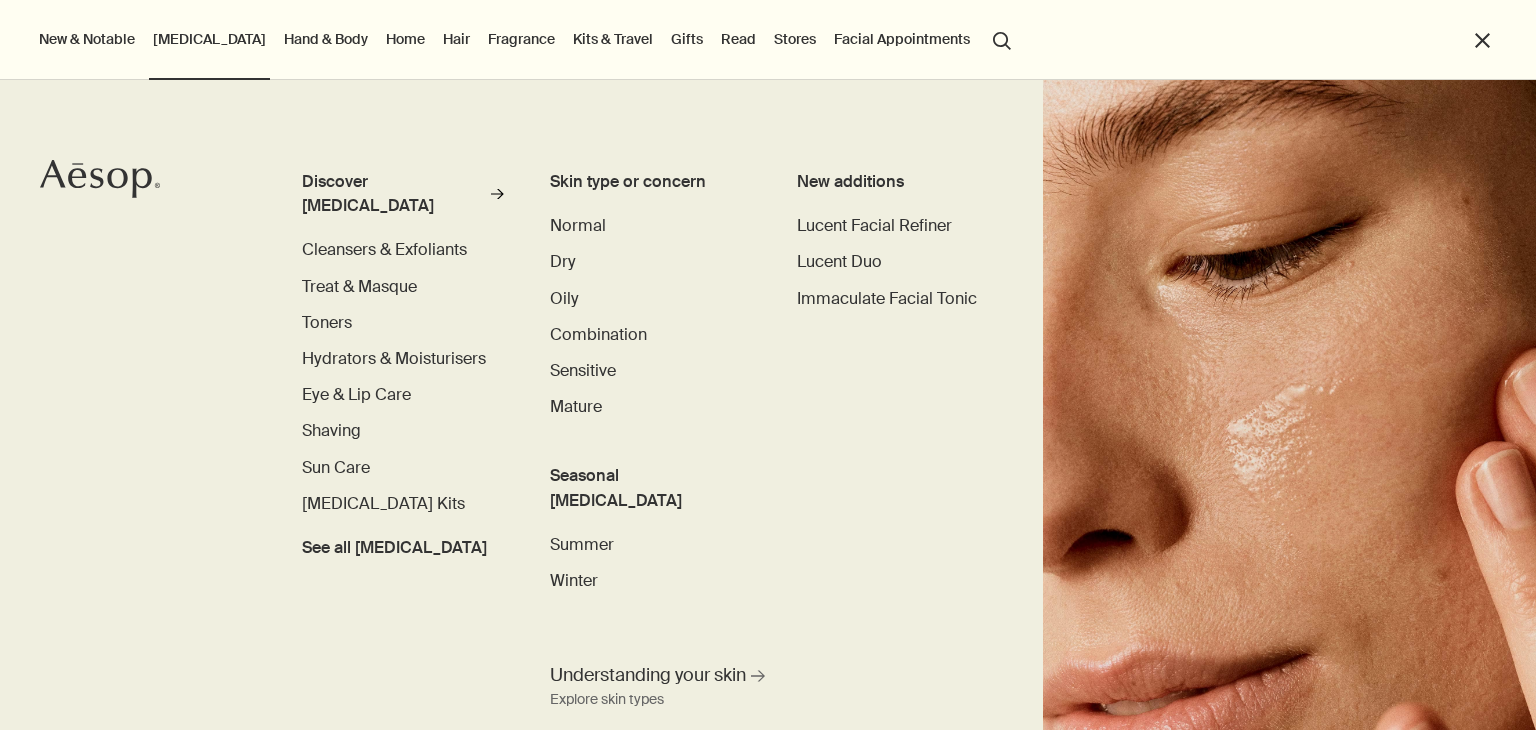 click on "search Search" at bounding box center (1002, 39) 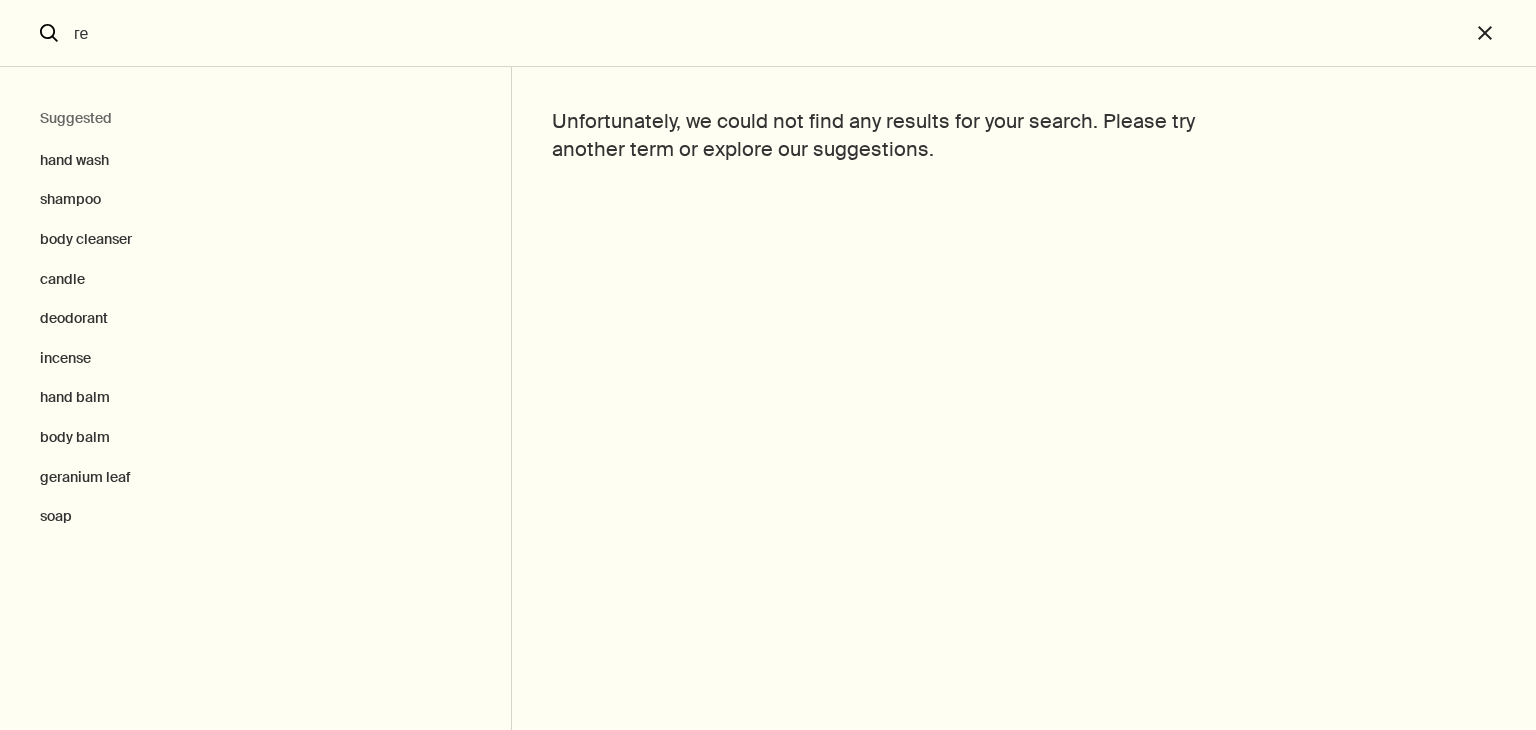 type on "г" 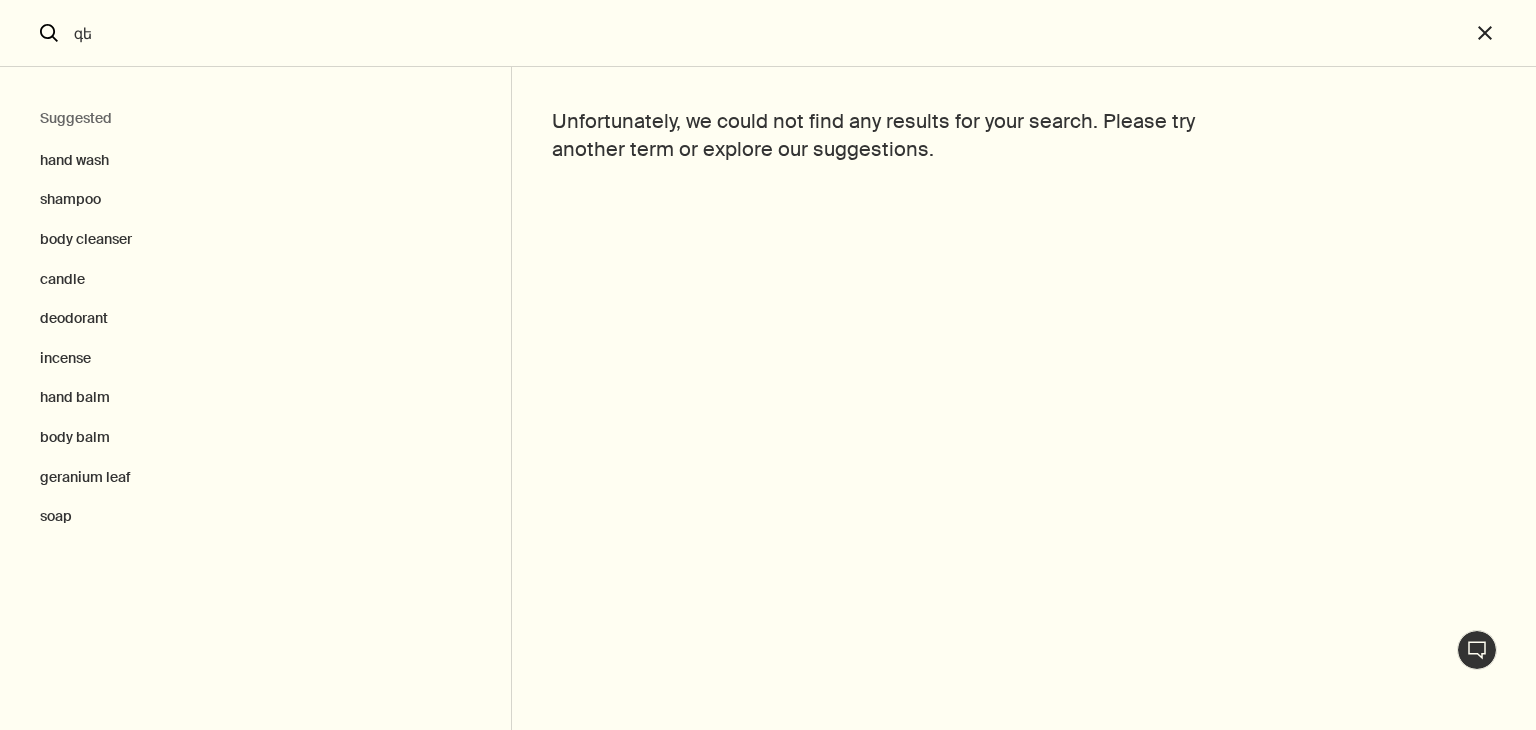 type on "գ" 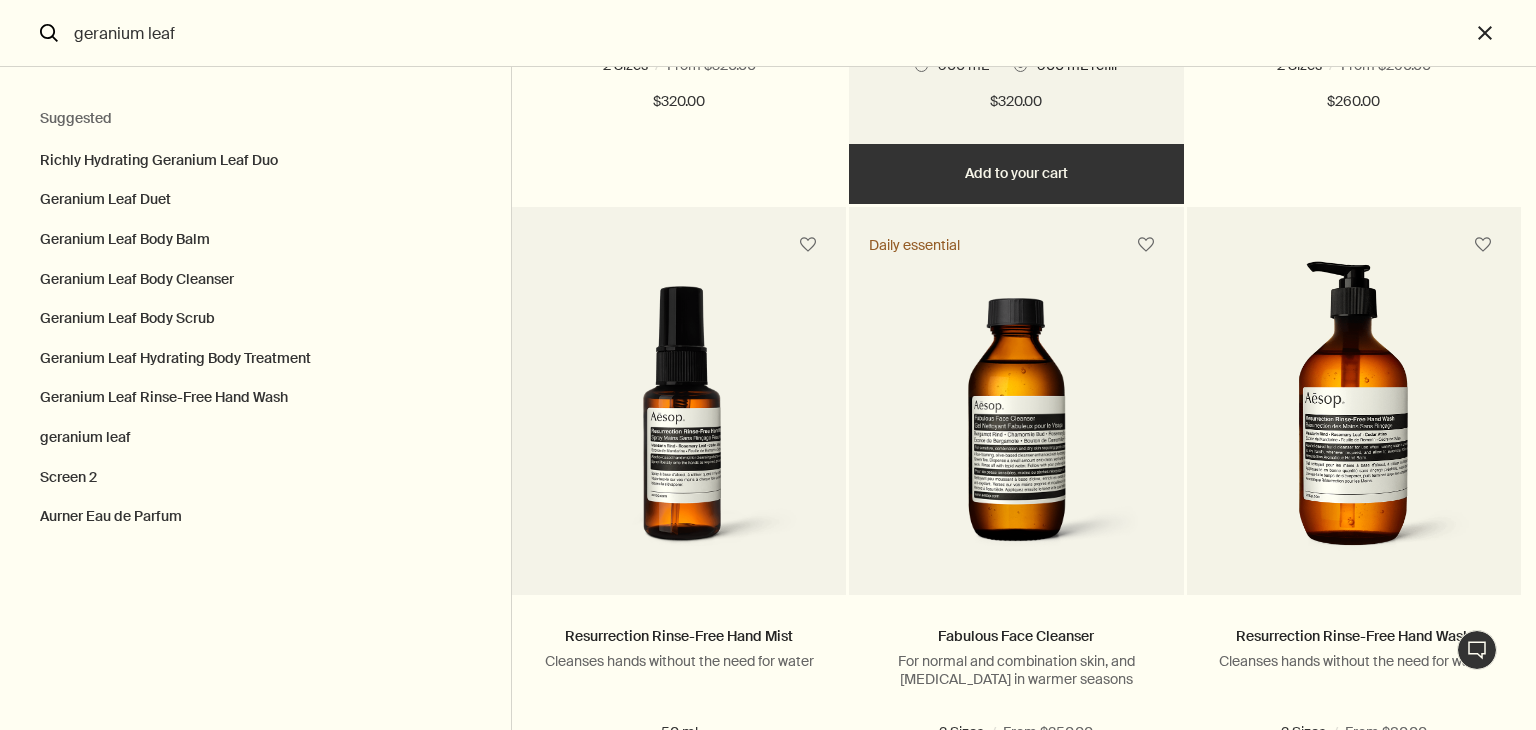 scroll, scrollTop: 4100, scrollLeft: 0, axis: vertical 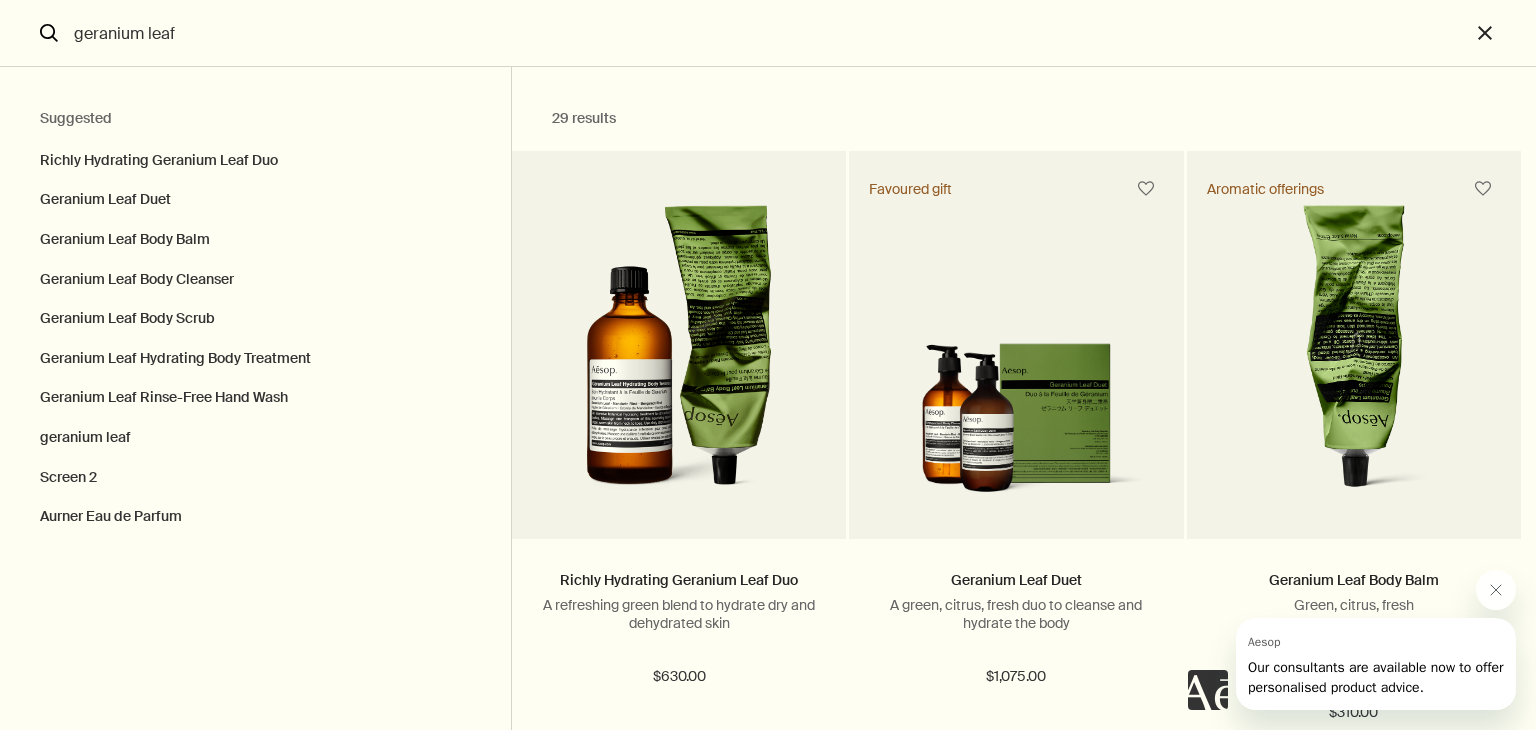 click on "29   results Richly Hydrating Geranium Leaf Duo A refreshing green blend to hydrate dry and dehydrated skin $630.00   Add Add to your cart Geranium Leaf Duet A green, citrus, fresh duo to cleanse and hydrate the body $1,075.00   Add Add to your cart Favoured gift Geranium Leaf Body Balm Green, citrus, fresh 2 Sizes  /  From $310.00 100 mL 500 mL 100 mL 500 mL $310.00 chevron $310.00   Add Add to your cart Aromatic offerings Geranium Leaf Body Cleanser Green, citrus, fresh 3 Sizes  /  From $140.00 100 mL 500 mL refill 500 mL 100 mL 500 mL refill 500 mL $140.00 chevron $140.00   Out of stock Out of stock Notable formulations Geranium Leaf Body Scrub Coarse-grain gel to cleanse and polish the skin 180 mL $320.00   Add Add to your cart Geranium Leaf Hydrating Body Treatment Nourishing oil for soft, supple skin 100 mL $320.00   Add Add to your cart Geranium Leaf Rinse-Free Hand Wash Cleanses hands without the need for water 2 Sizes  /  From $80.00 50 mL 500 mL  50 mL 500 mL  $80.00 chevron $80.00   Out of stock" at bounding box center (1024, 398) 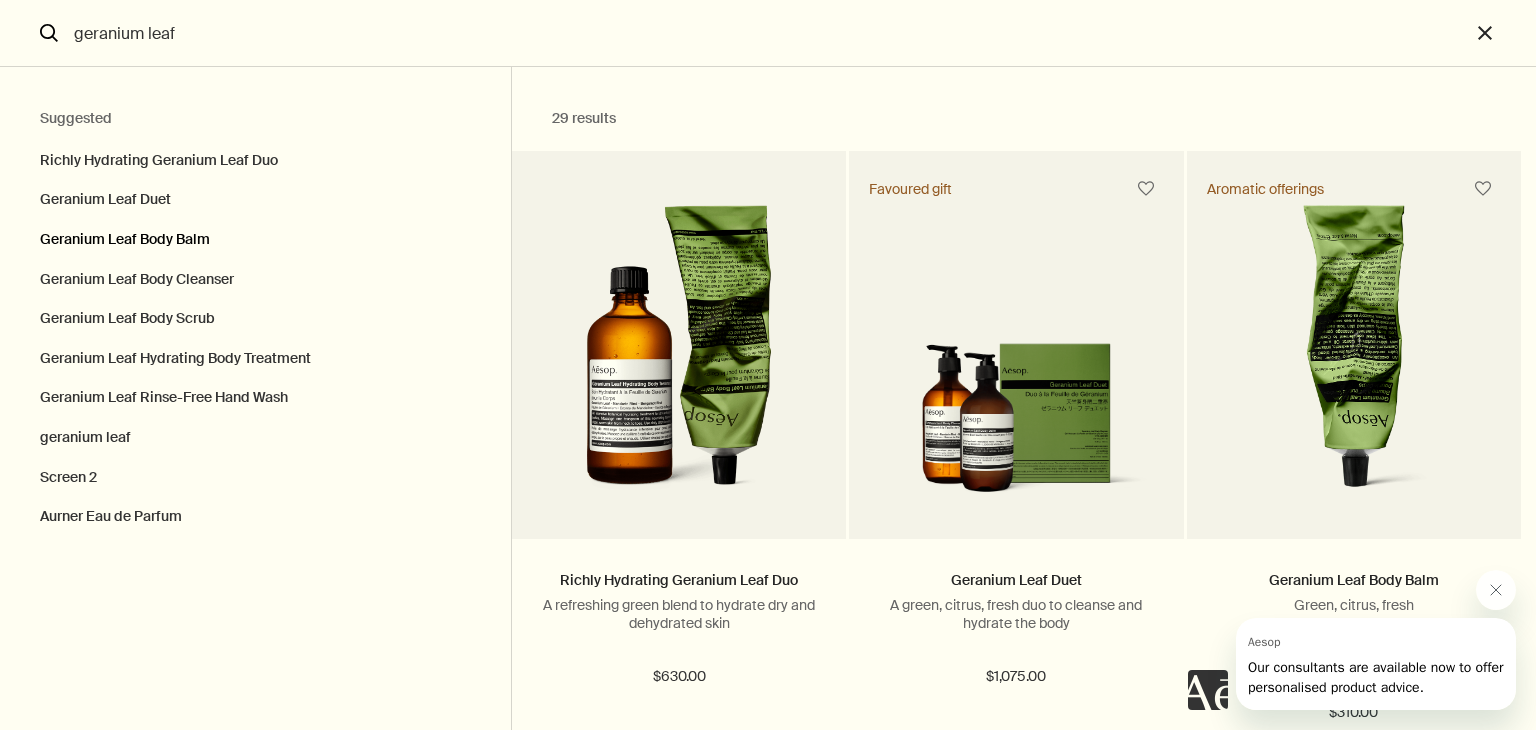 click on "Geranium Leaf Body Balm" at bounding box center [255, 240] 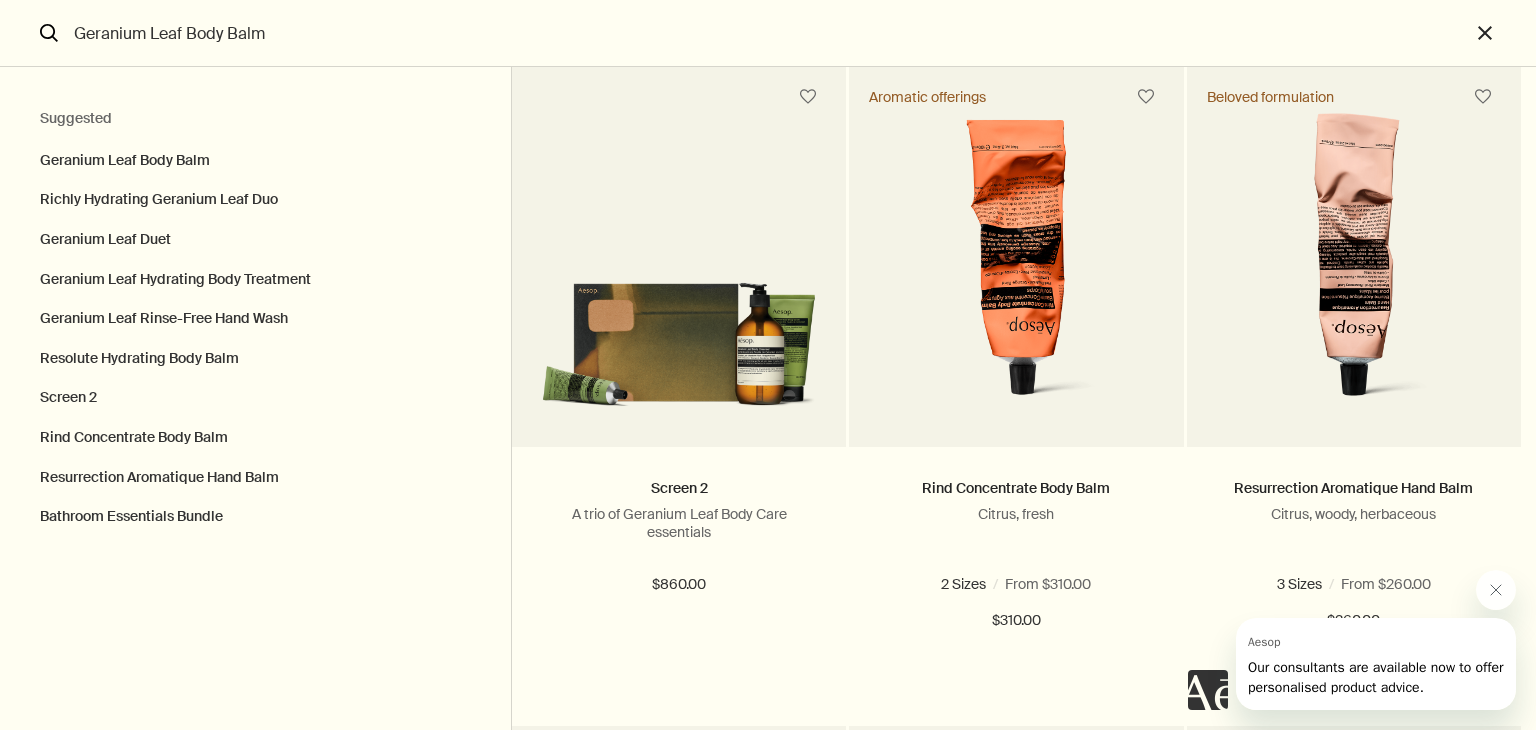 scroll, scrollTop: 1700, scrollLeft: 0, axis: vertical 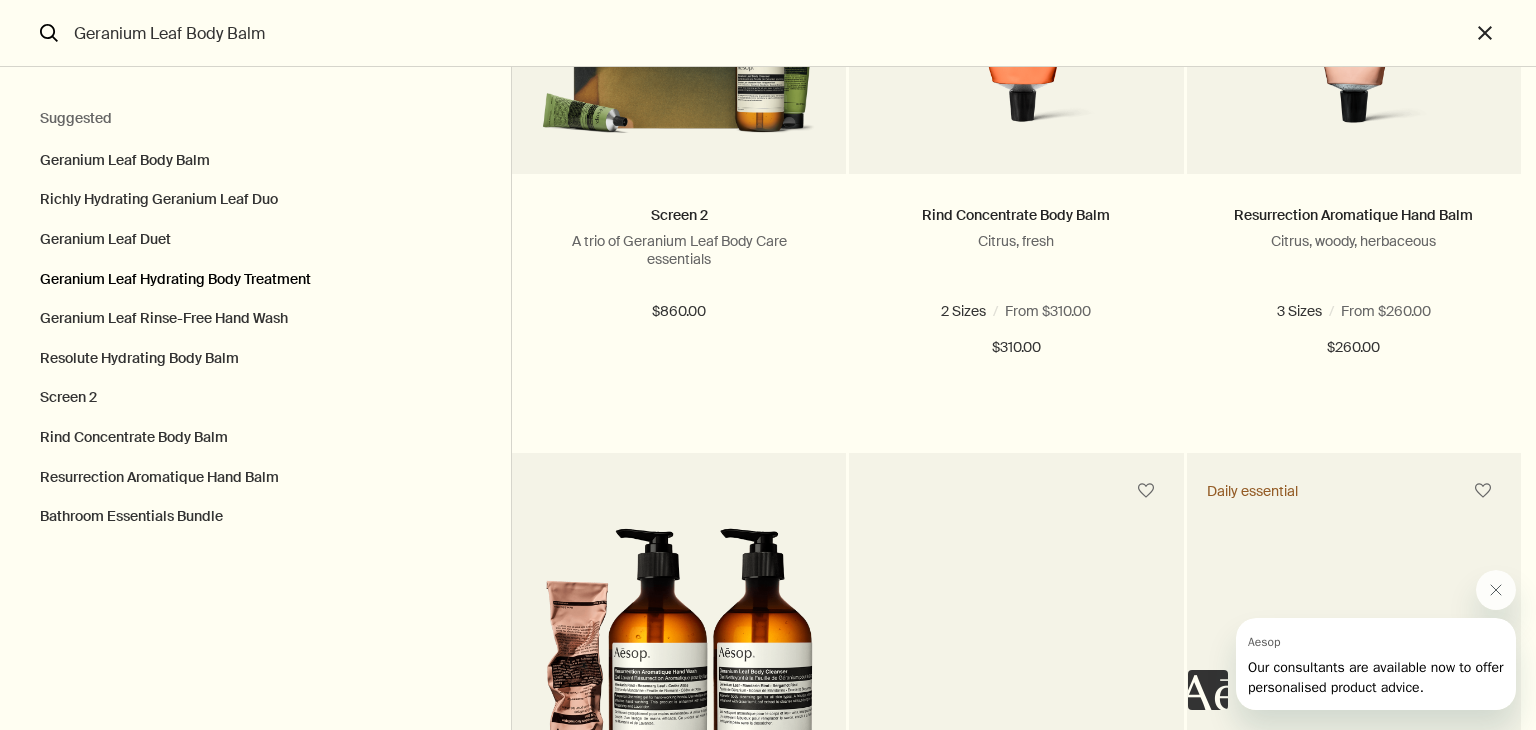 click on "Geranium Leaf Hydrating Body Treatment" at bounding box center (255, 280) 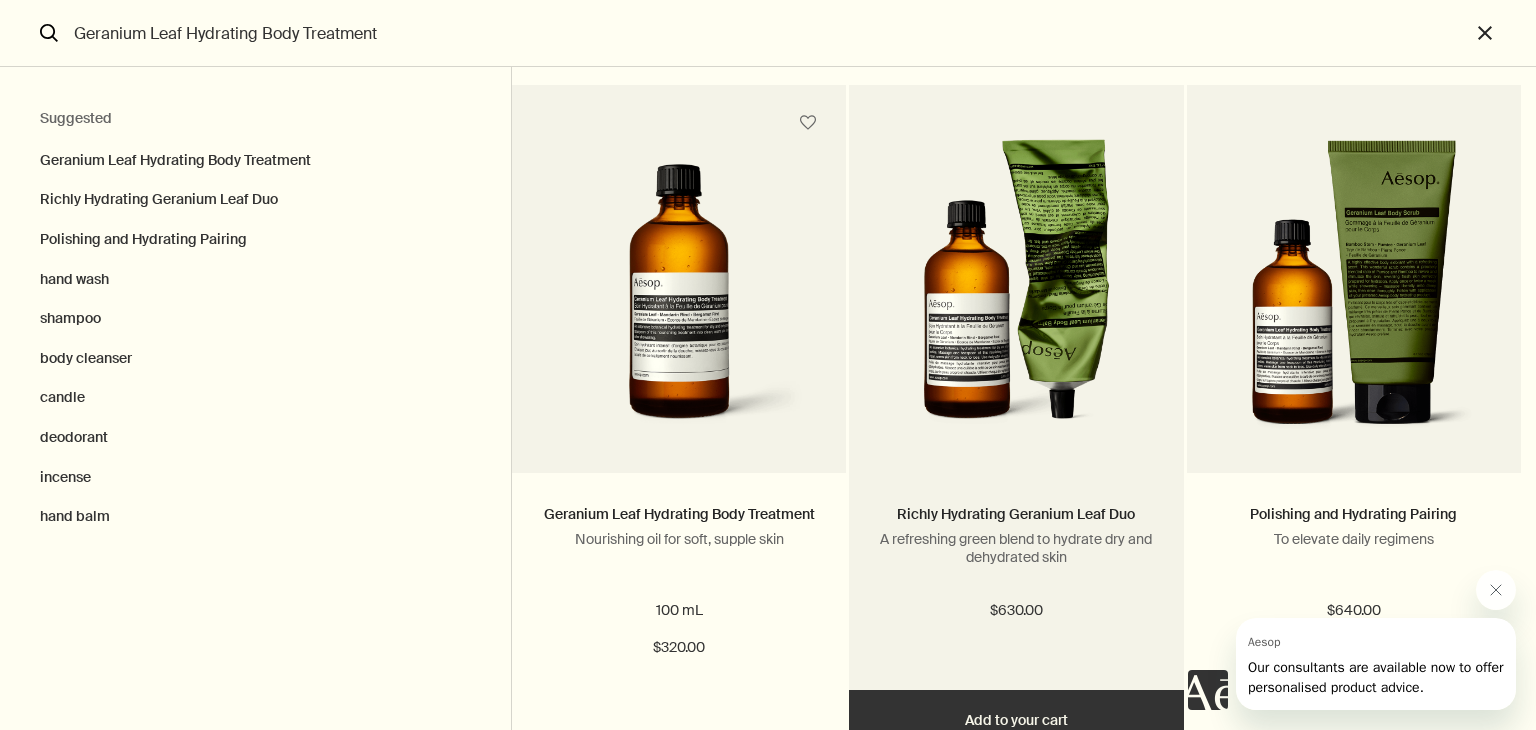 scroll, scrollTop: 126, scrollLeft: 0, axis: vertical 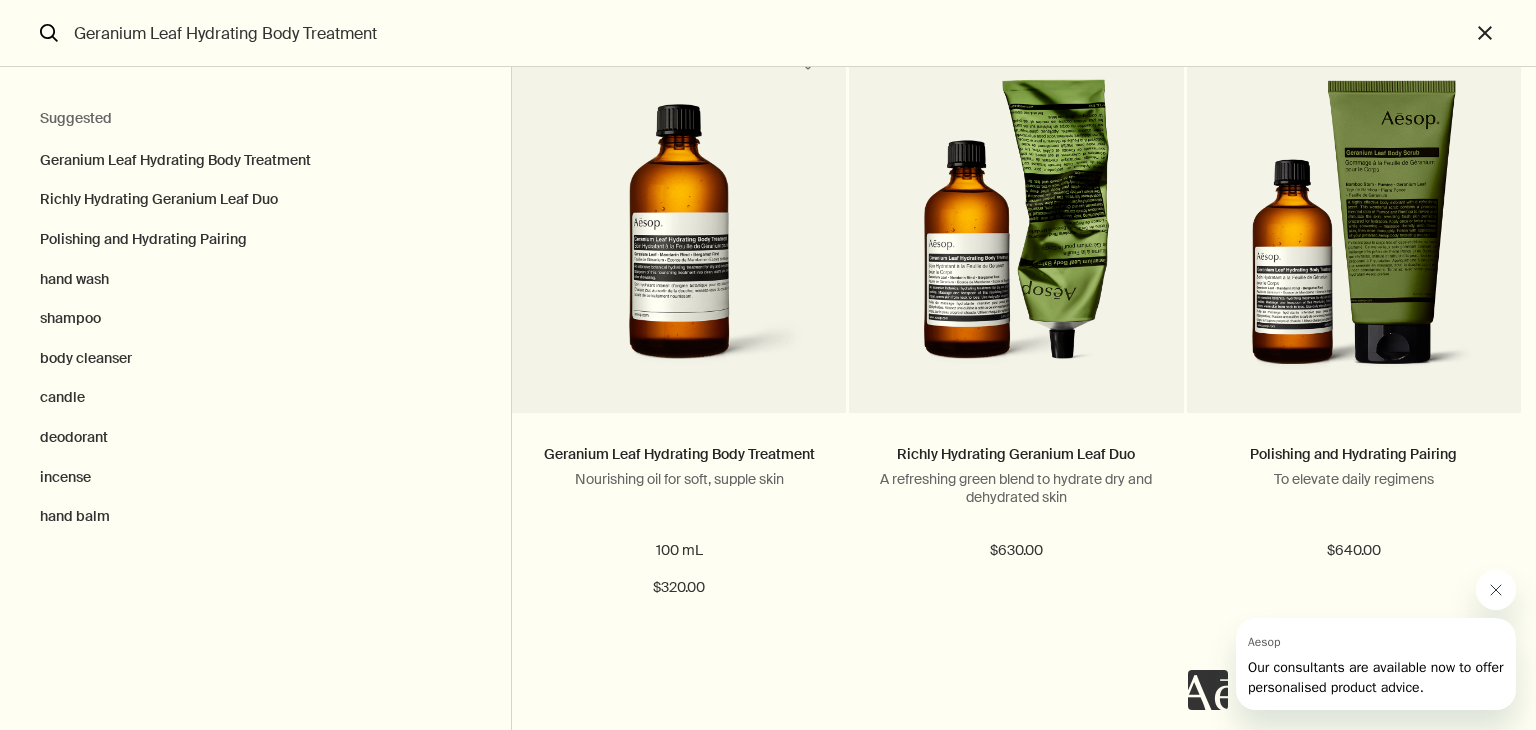 click 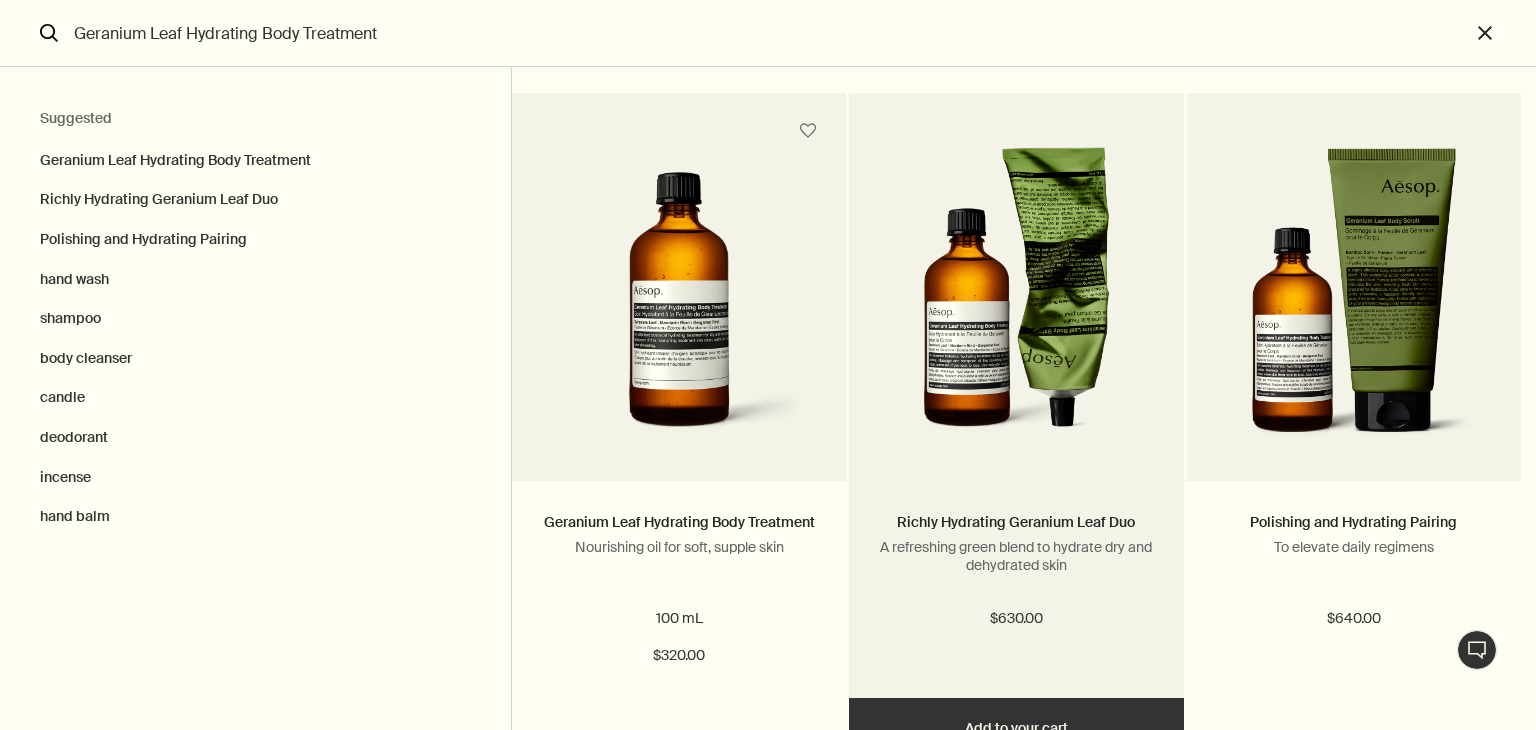 scroll, scrollTop: 0, scrollLeft: 0, axis: both 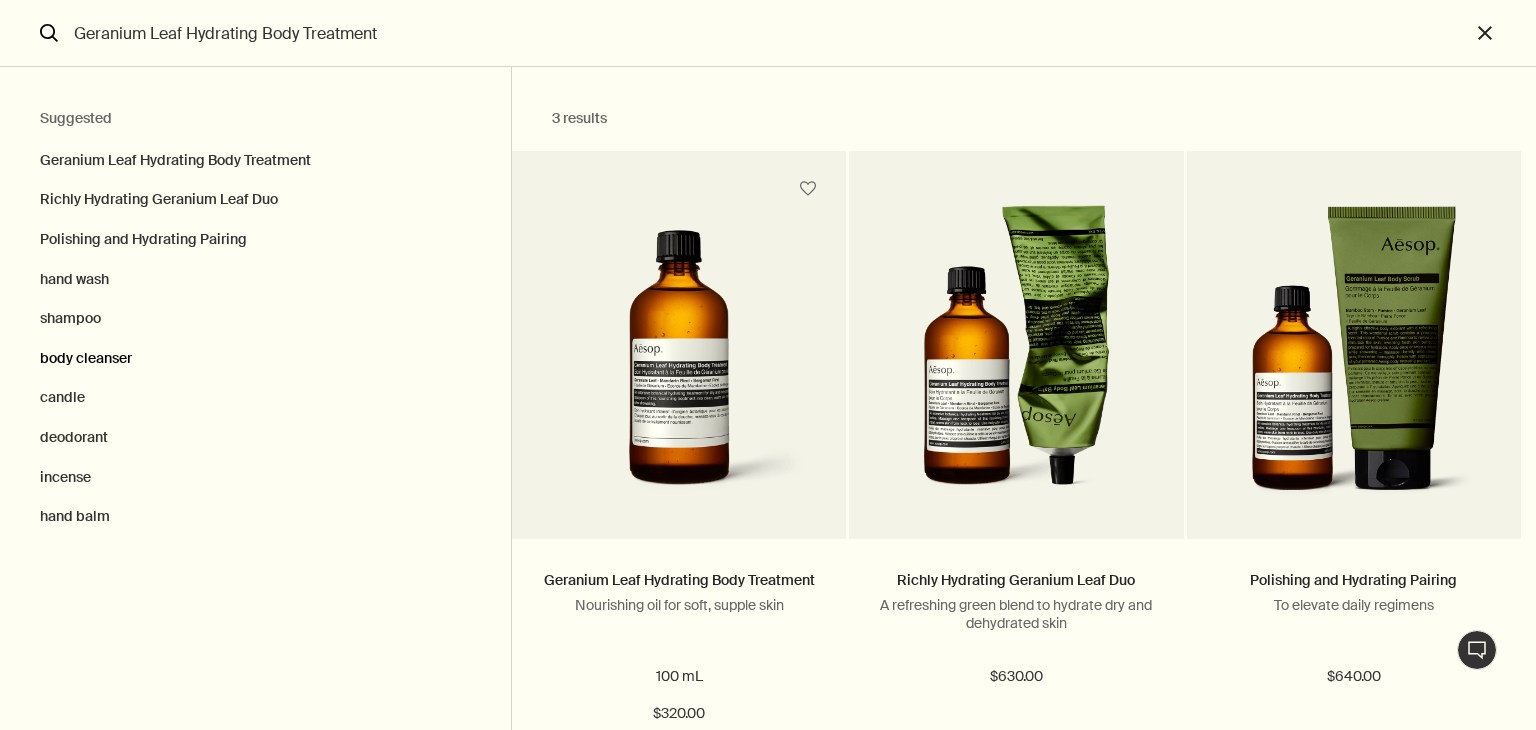 click on "body cleanser" at bounding box center [255, 359] 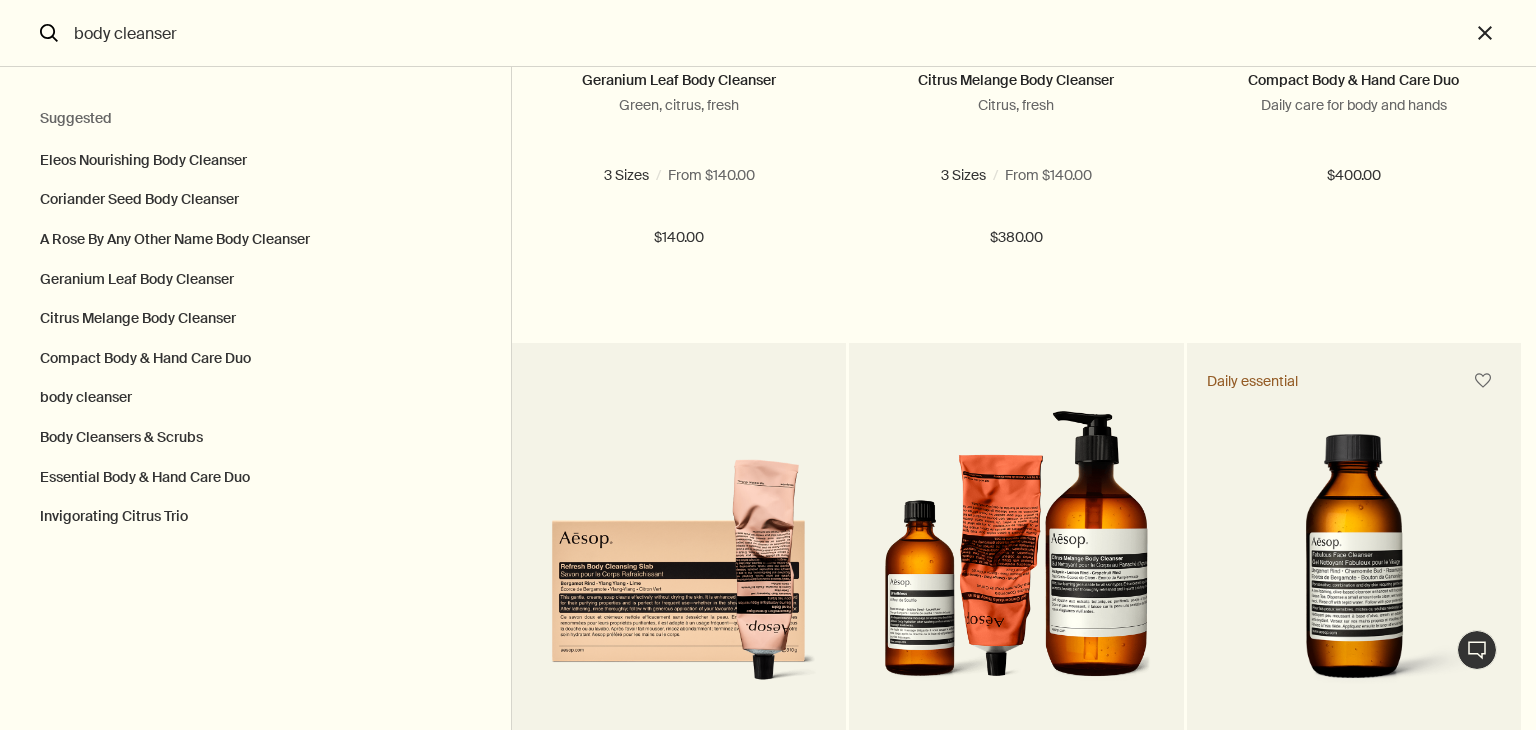 scroll, scrollTop: 800, scrollLeft: 0, axis: vertical 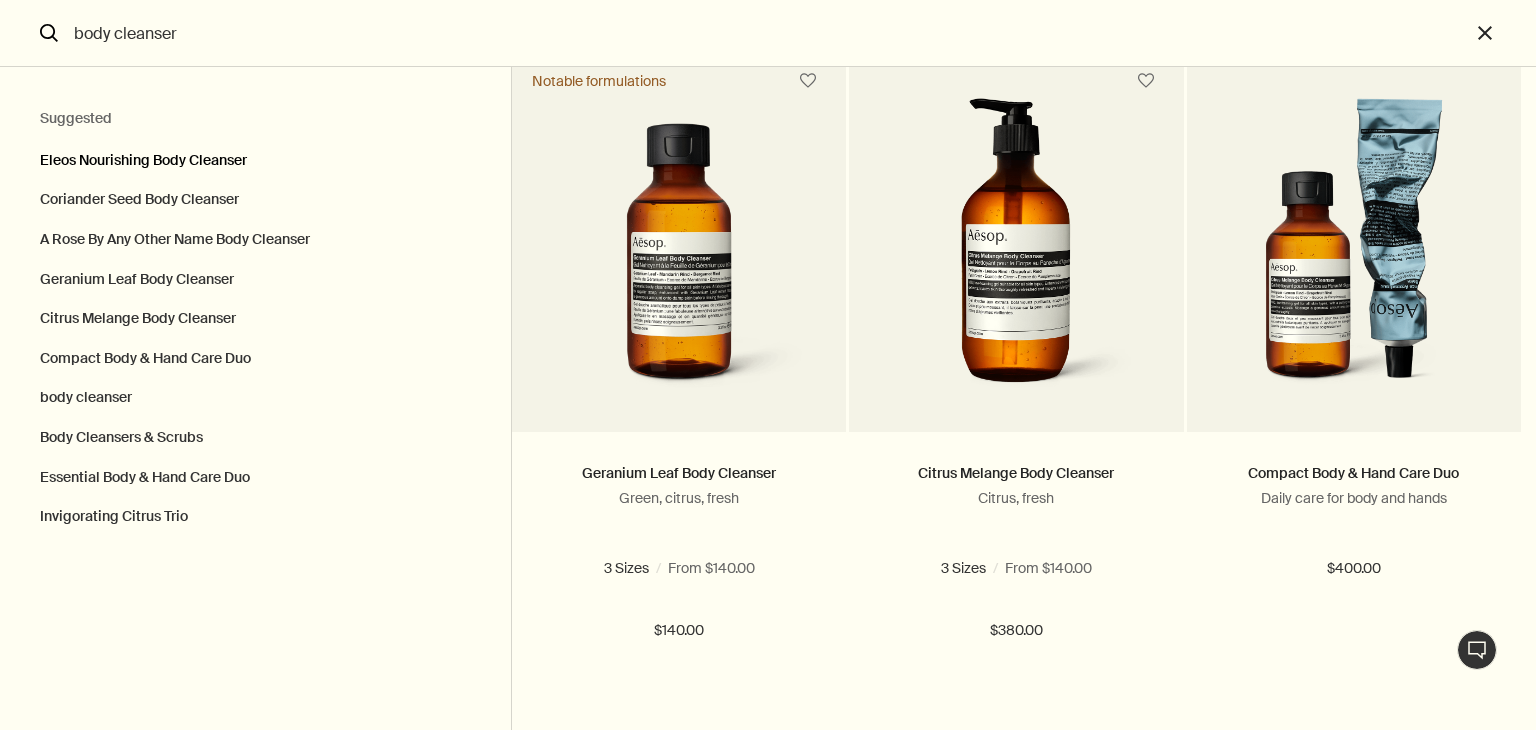 click on "Eleos Nourishing Body Cleanser" at bounding box center [255, 156] 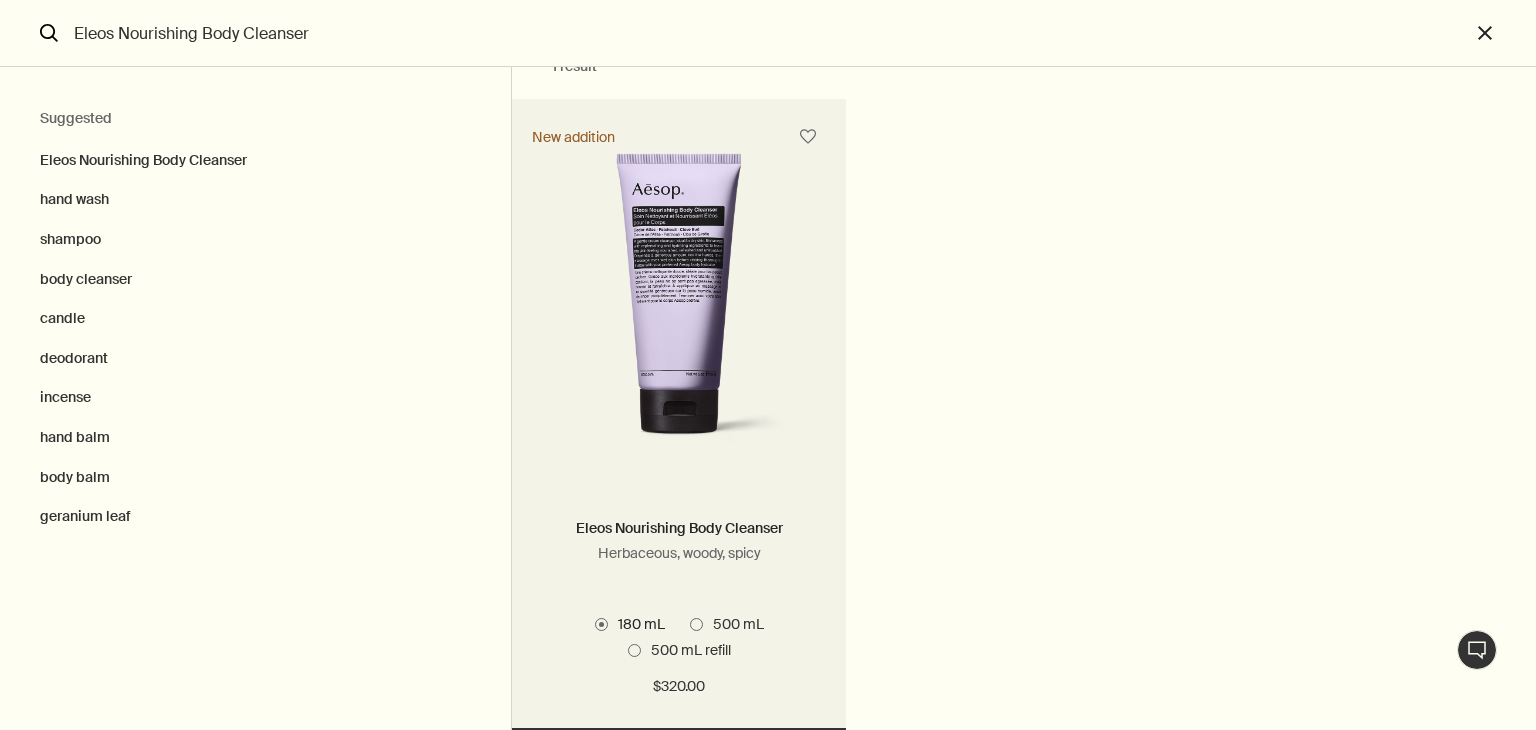 scroll, scrollTop: 149, scrollLeft: 0, axis: vertical 